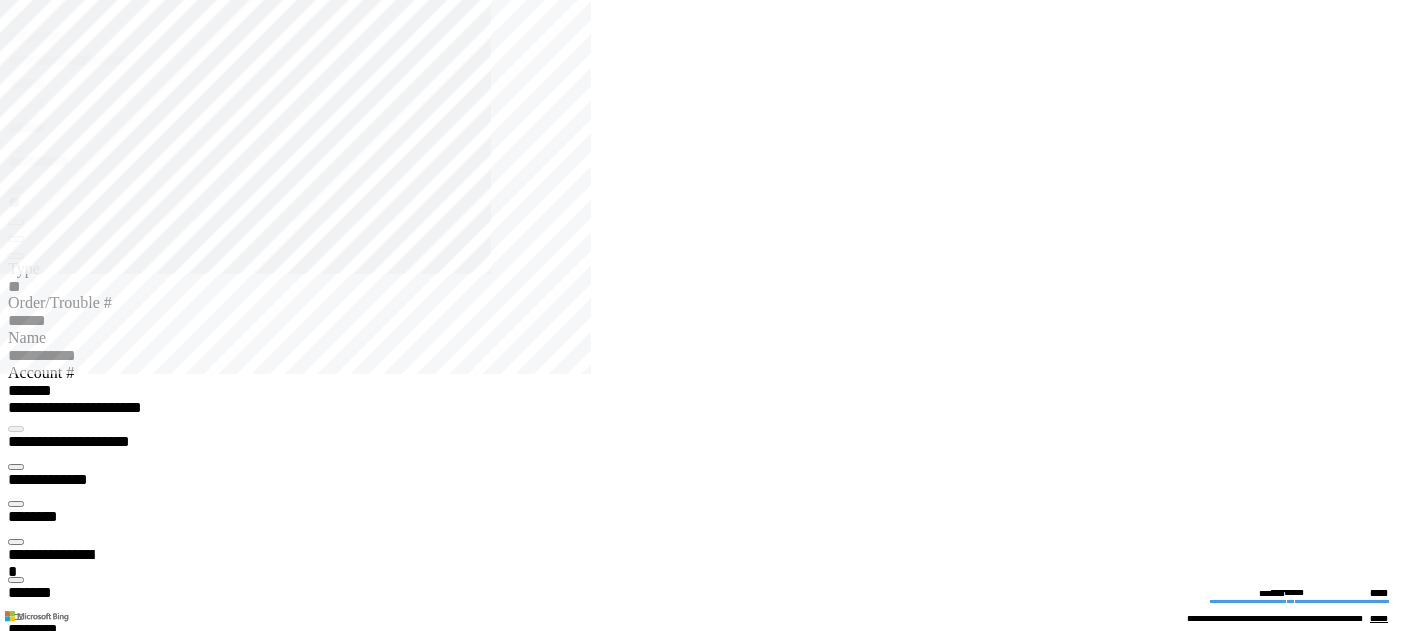 scroll, scrollTop: 0, scrollLeft: 0, axis: both 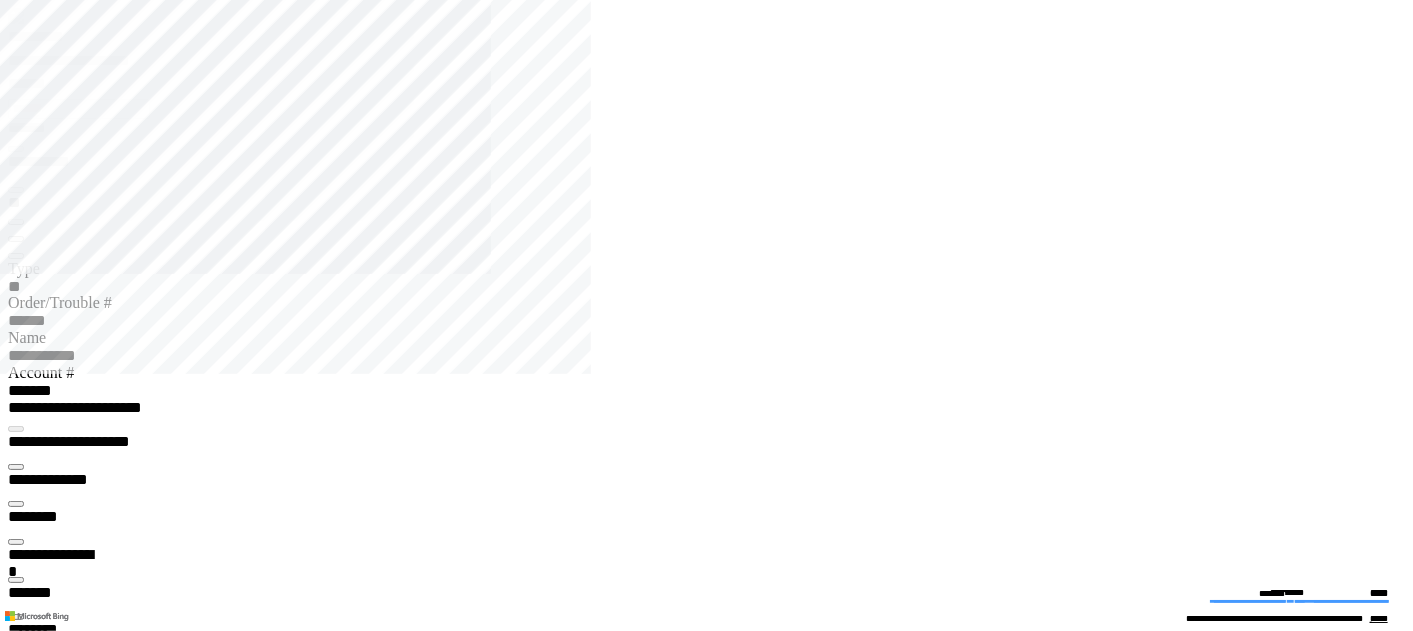 drag, startPoint x: 1331, startPoint y: 561, endPoint x: 802, endPoint y: 200, distance: 640.4389 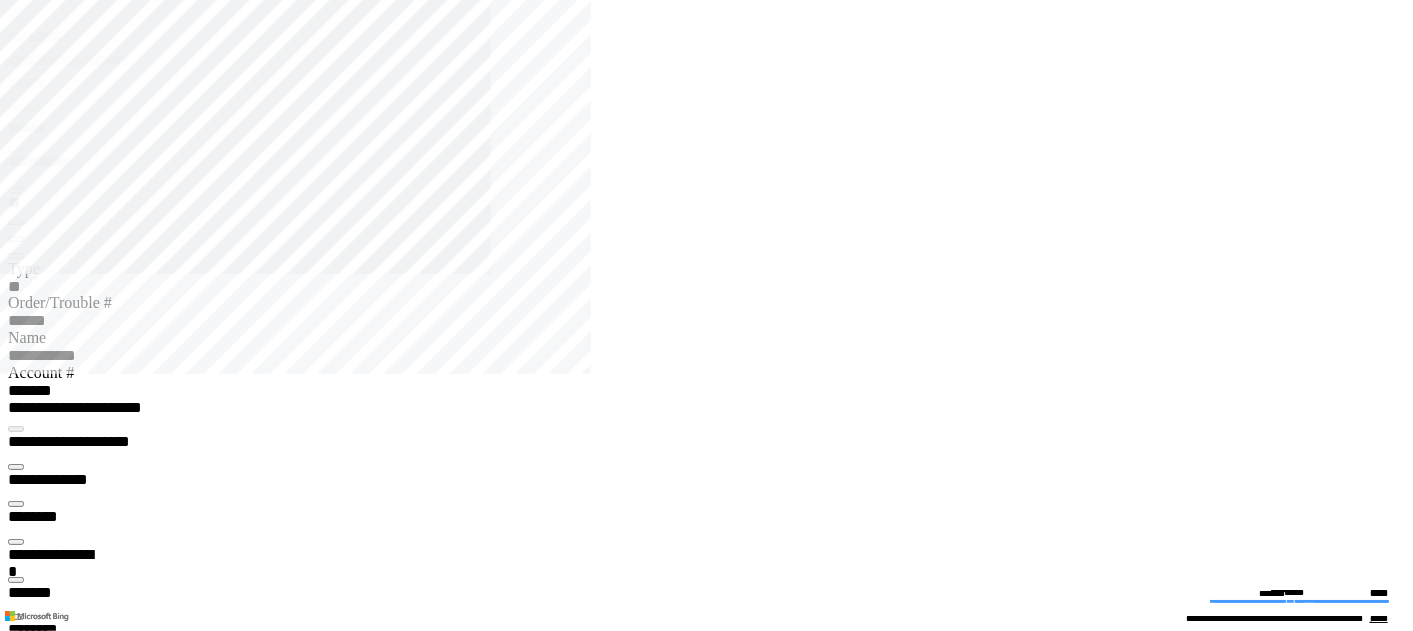 scroll, scrollTop: 1018, scrollLeft: 0, axis: vertical 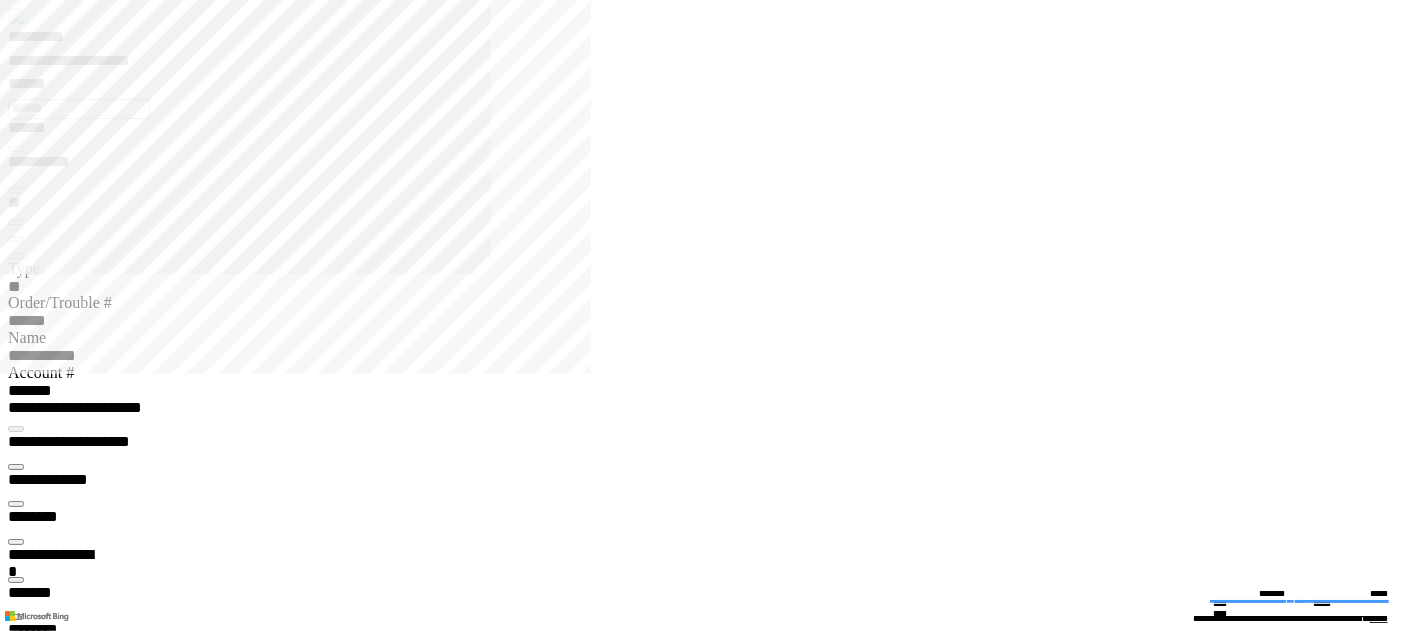 drag, startPoint x: 0, startPoint y: 2, endPoint x: 23, endPoint y: 422, distance: 420.6293 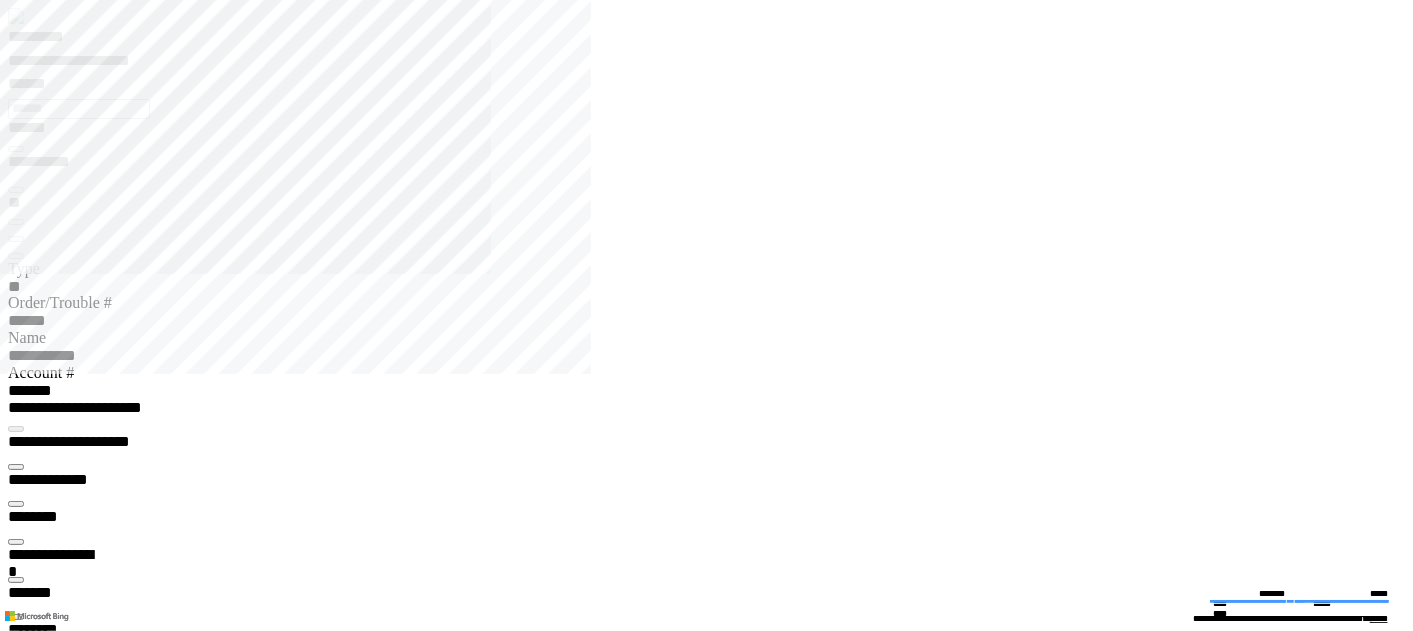 click on "**********" at bounding box center [714, 12855] 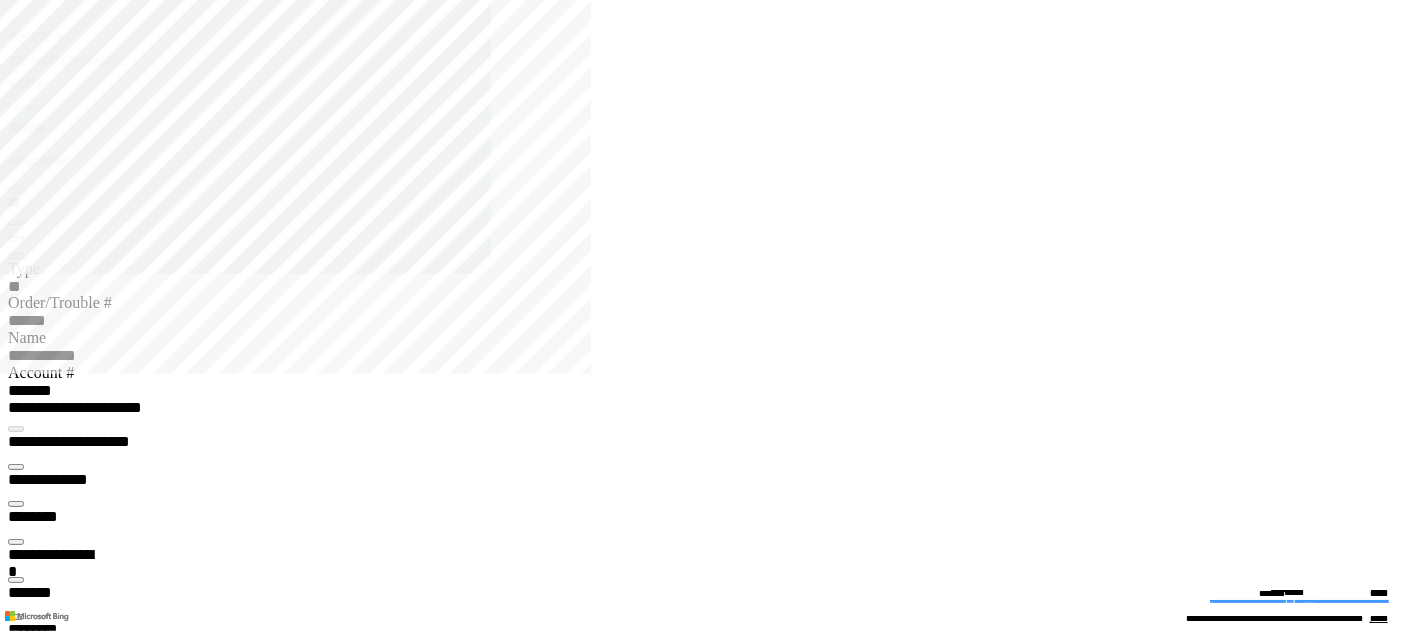click at bounding box center [16, 6767] 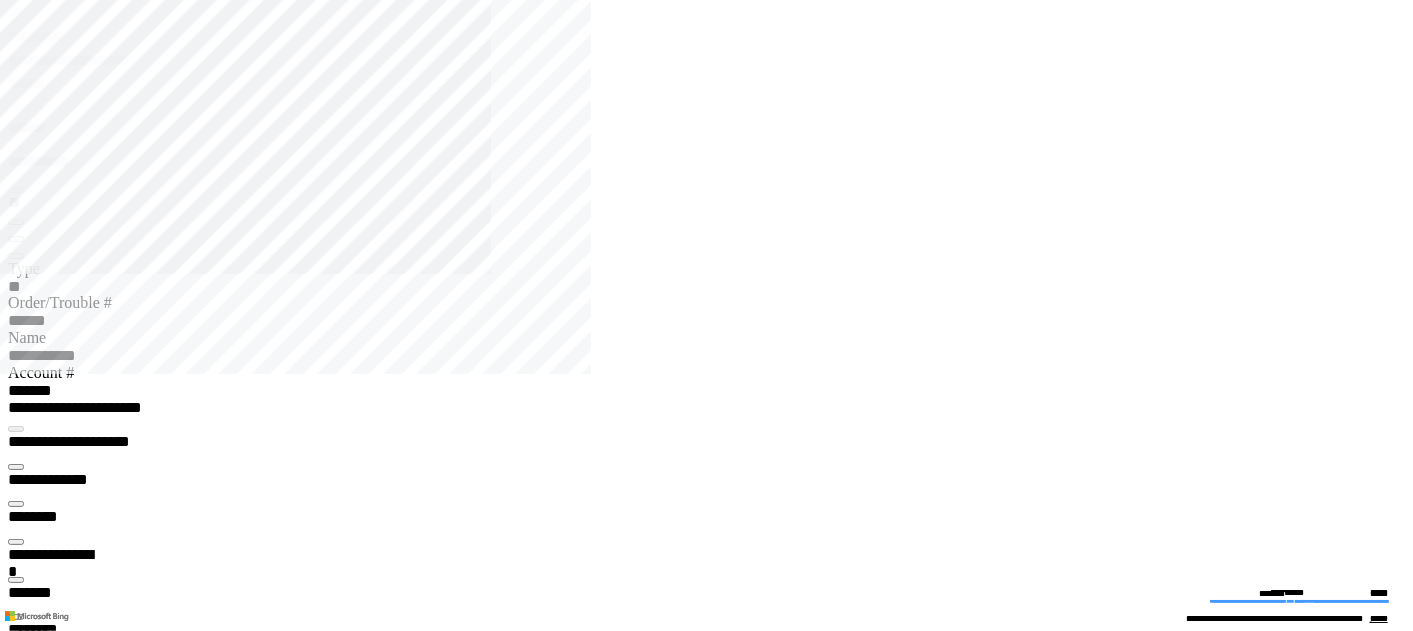 click on "*********" at bounding box center (35, 7360) 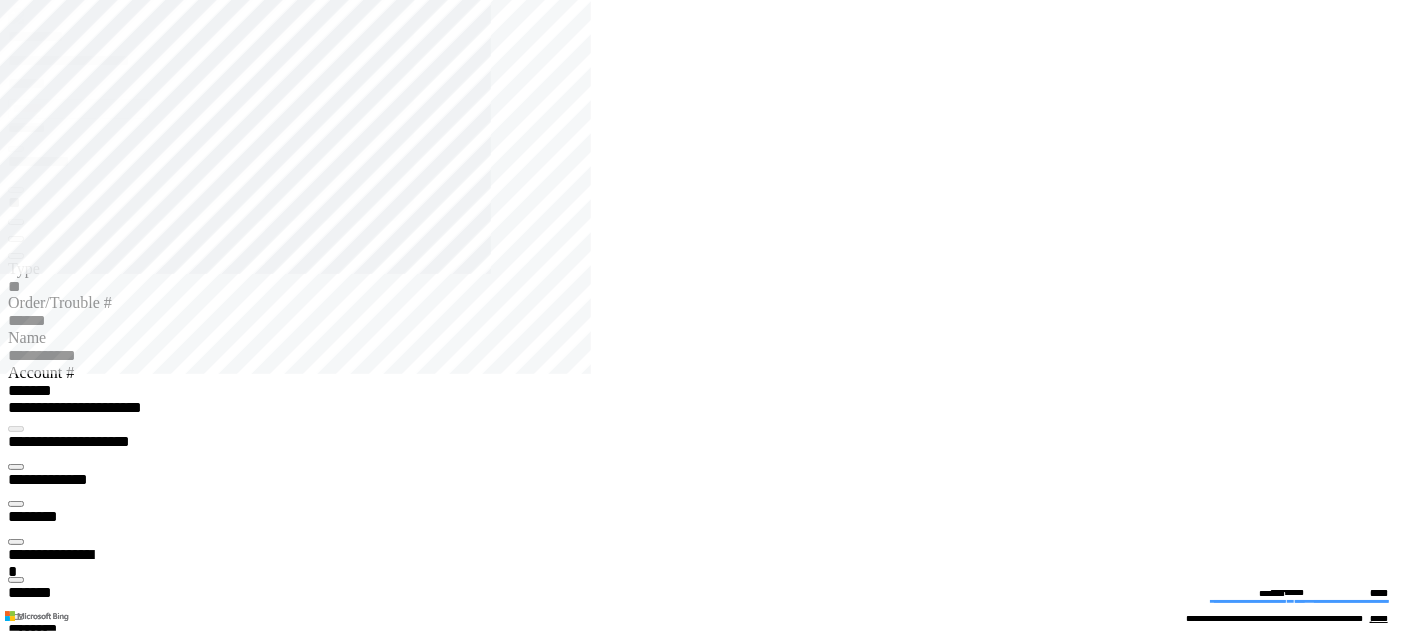 click at bounding box center [16, 4076] 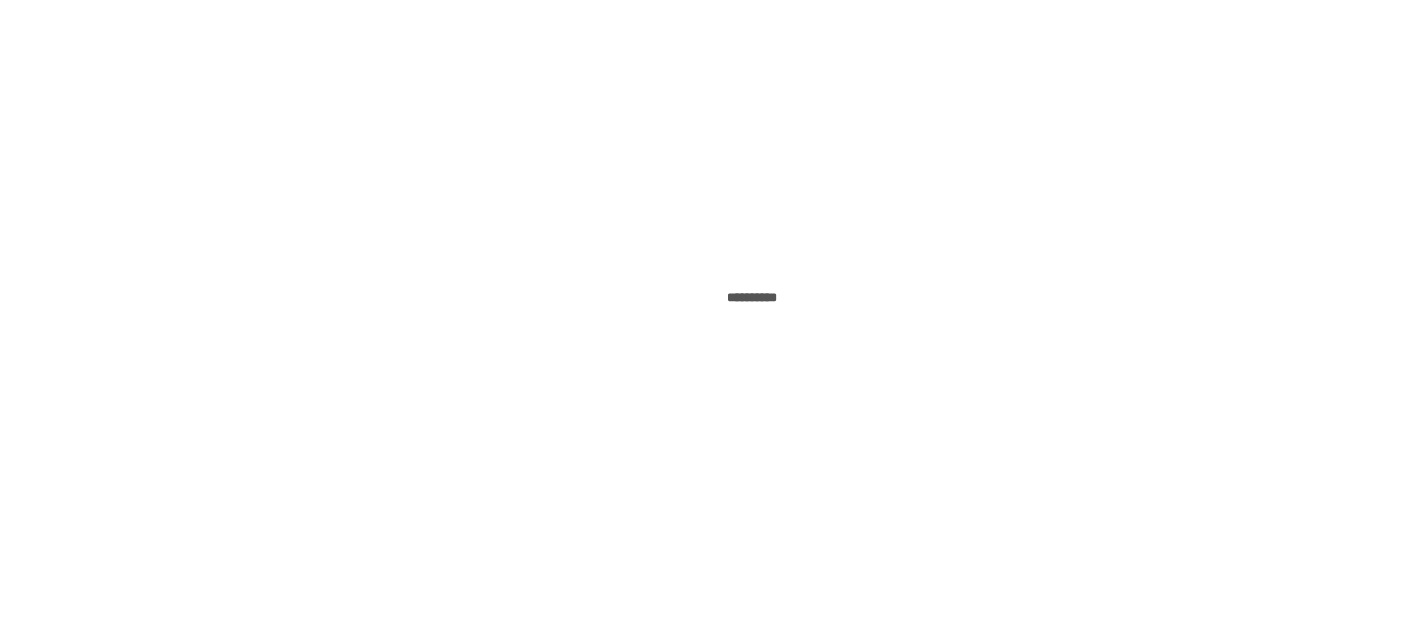 scroll, scrollTop: 0, scrollLeft: 0, axis: both 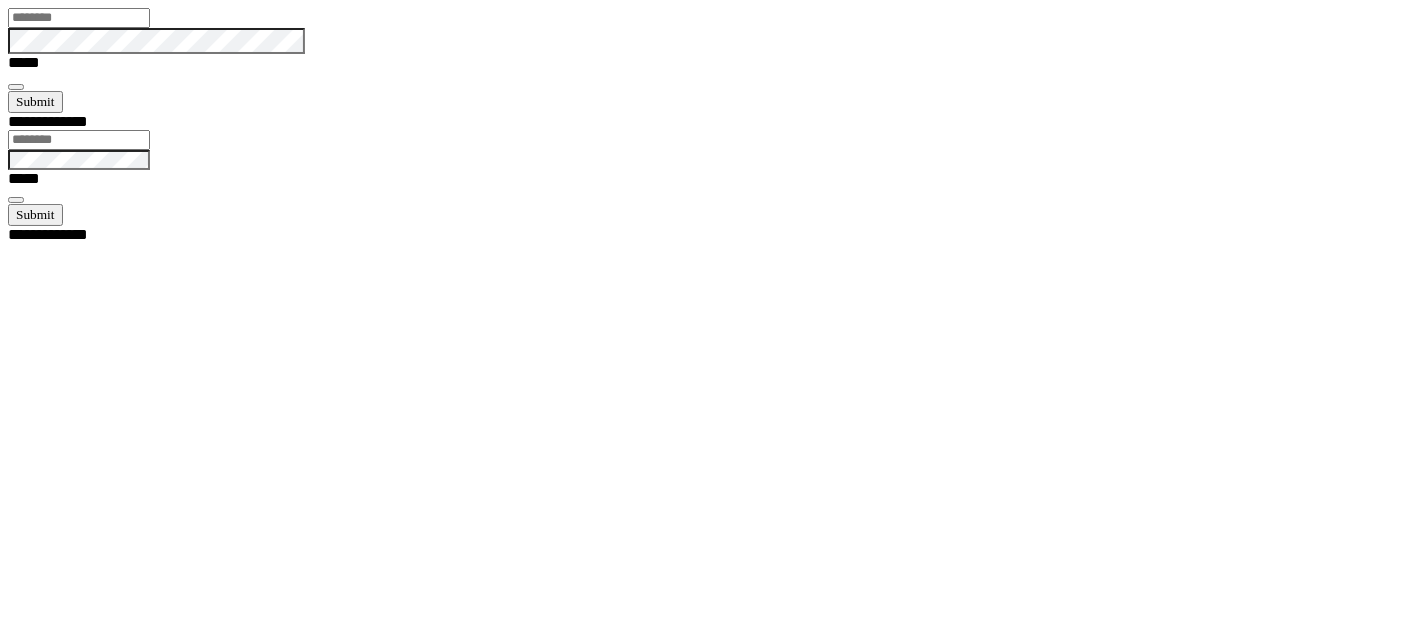 type on "**********" 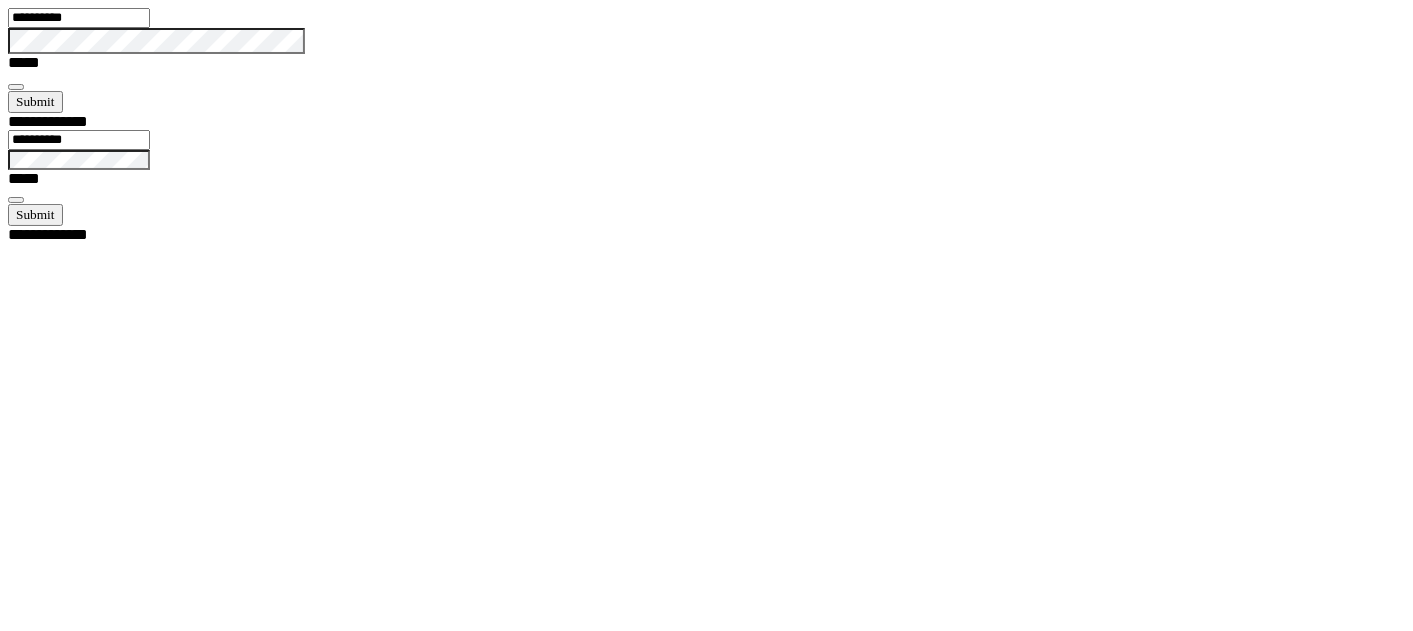 click at bounding box center [16, 87] 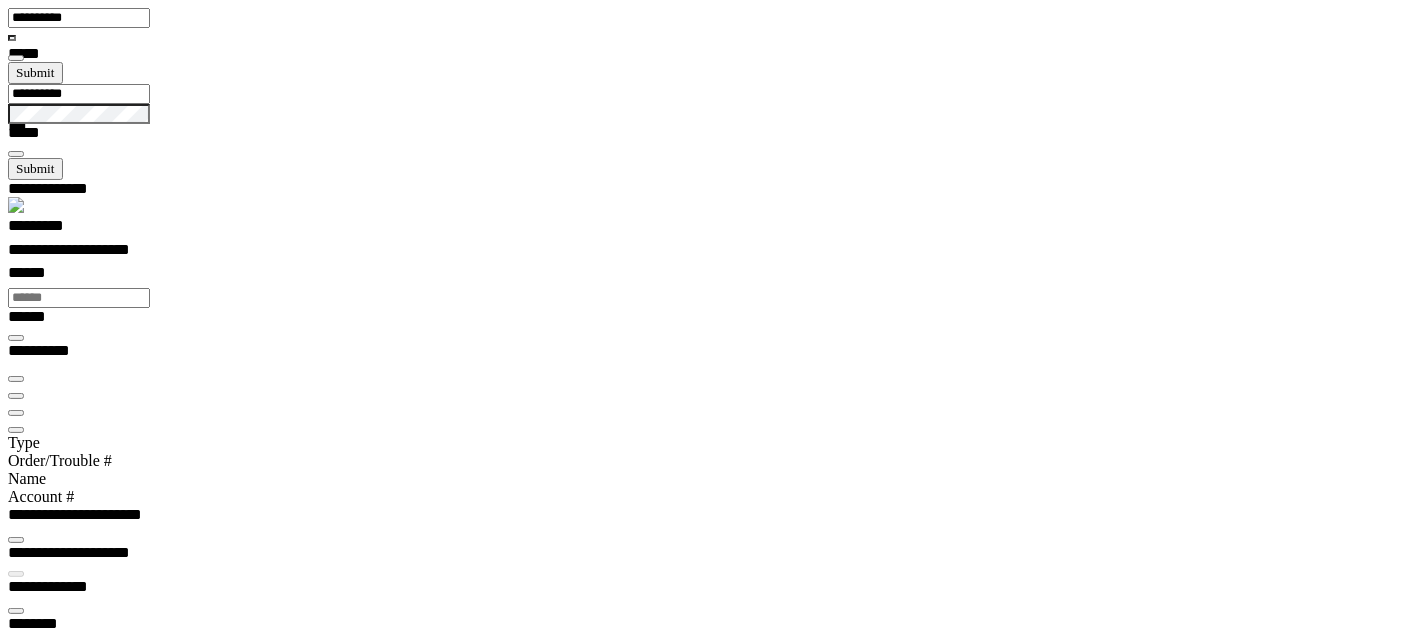 scroll, scrollTop: 99969, scrollLeft: 99788, axis: both 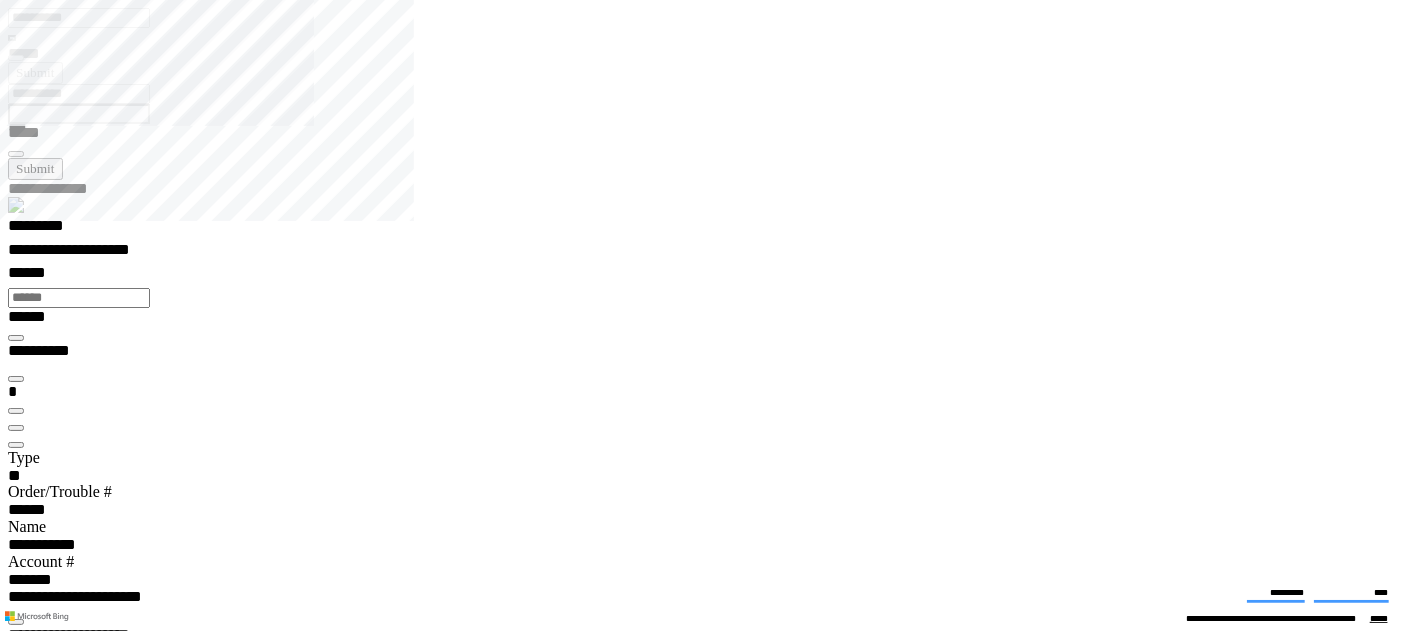type on "*******" 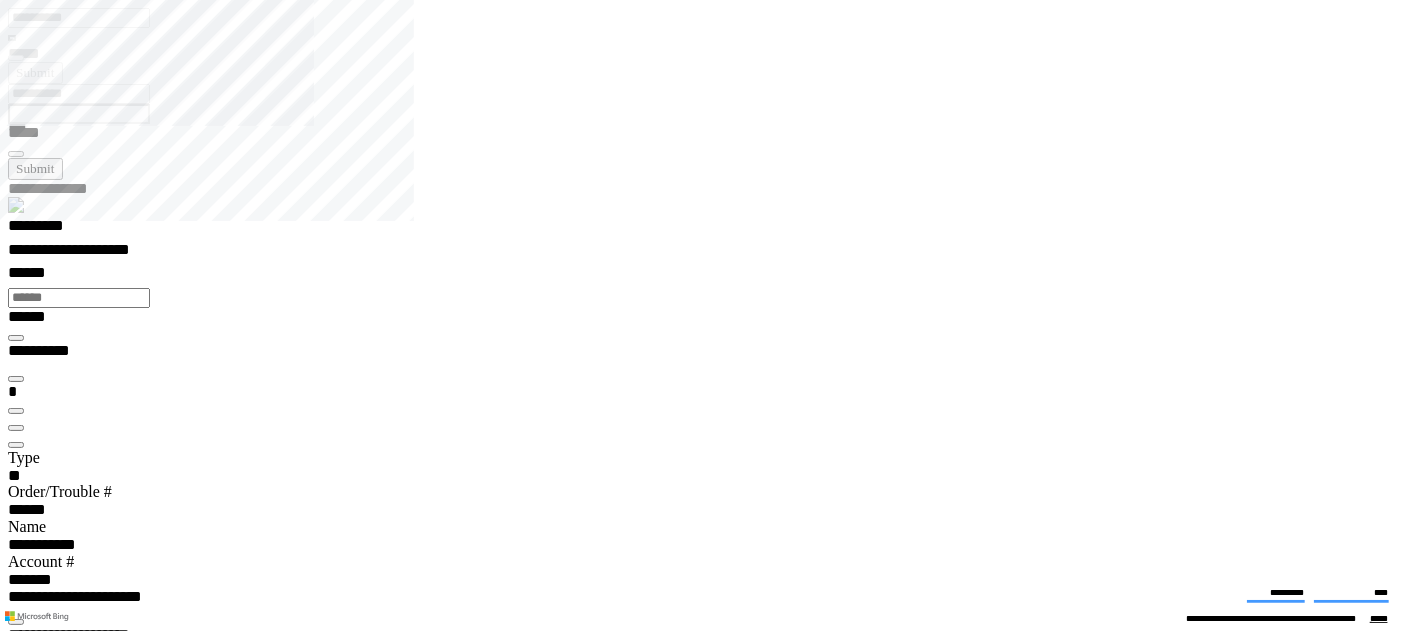click at bounding box center (16, 4146) 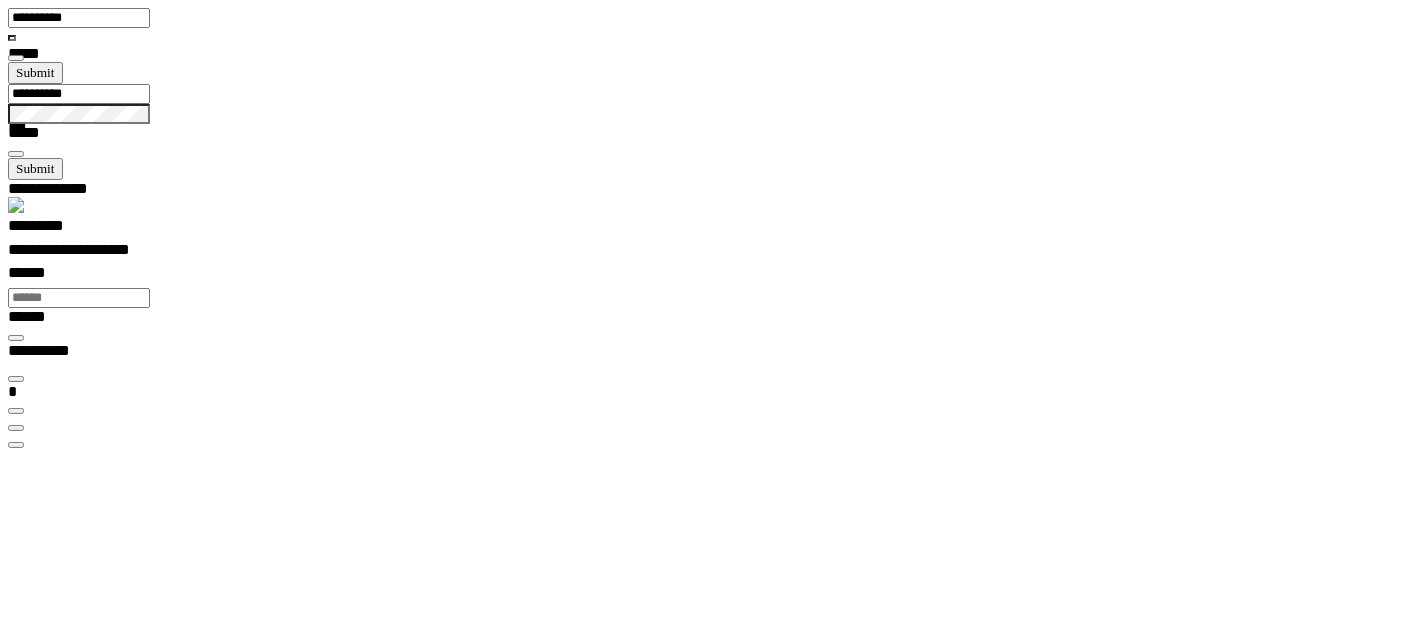 scroll, scrollTop: 99473, scrollLeft: 99800, axis: both 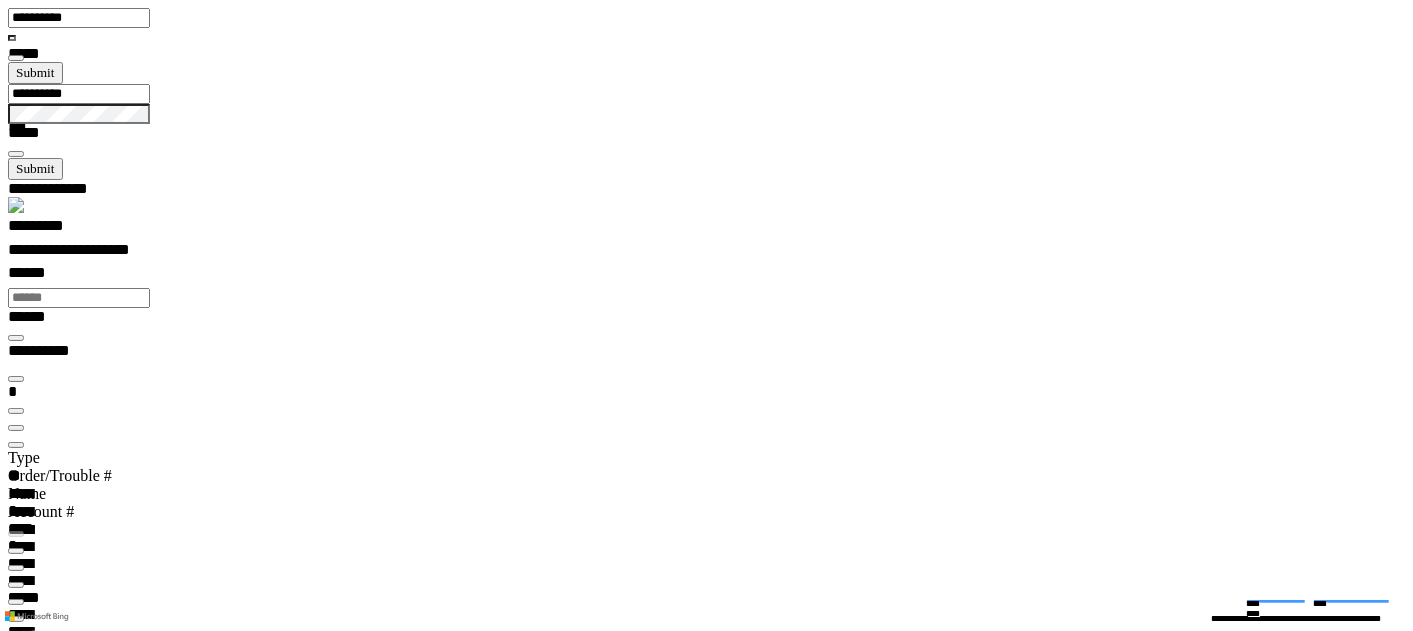 type on "***" 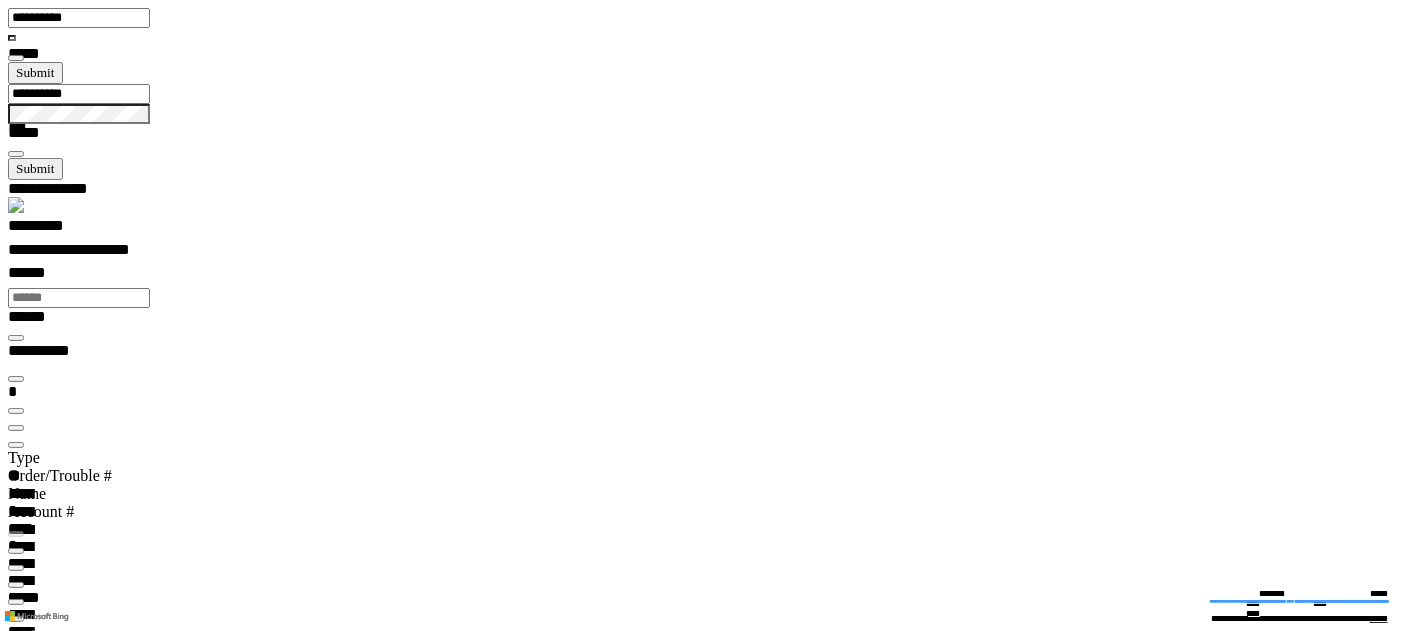 type on "**********" 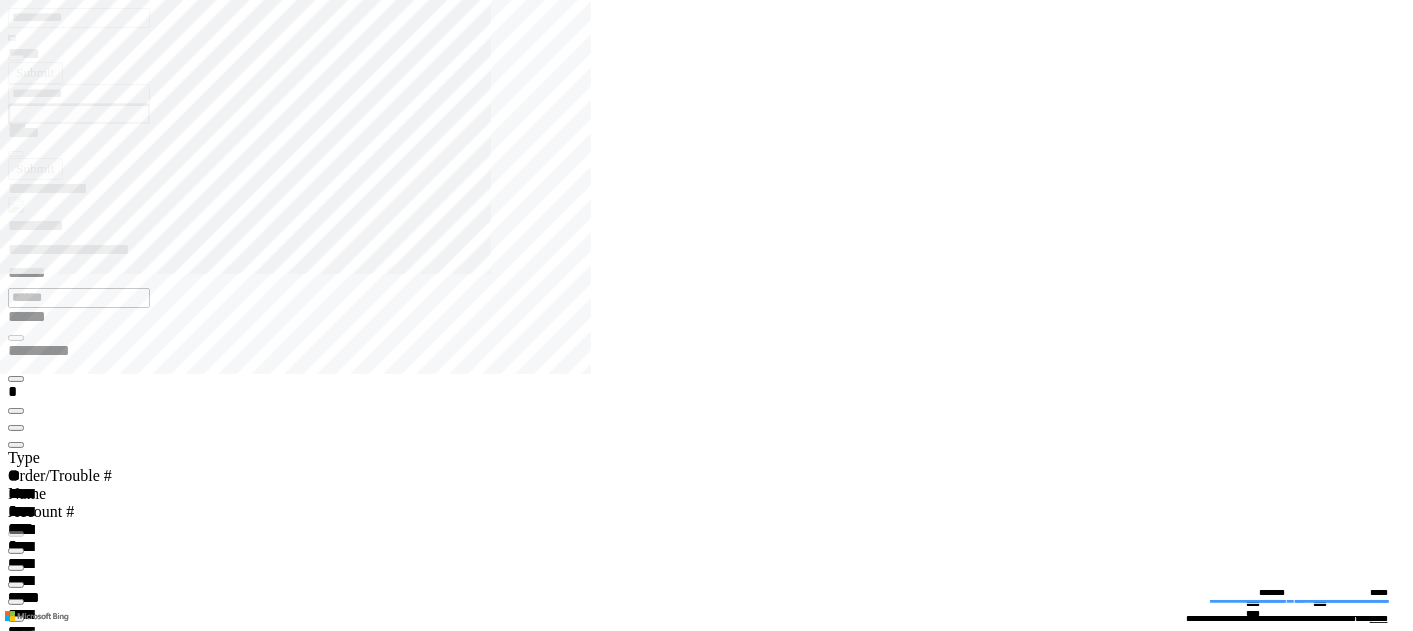 click 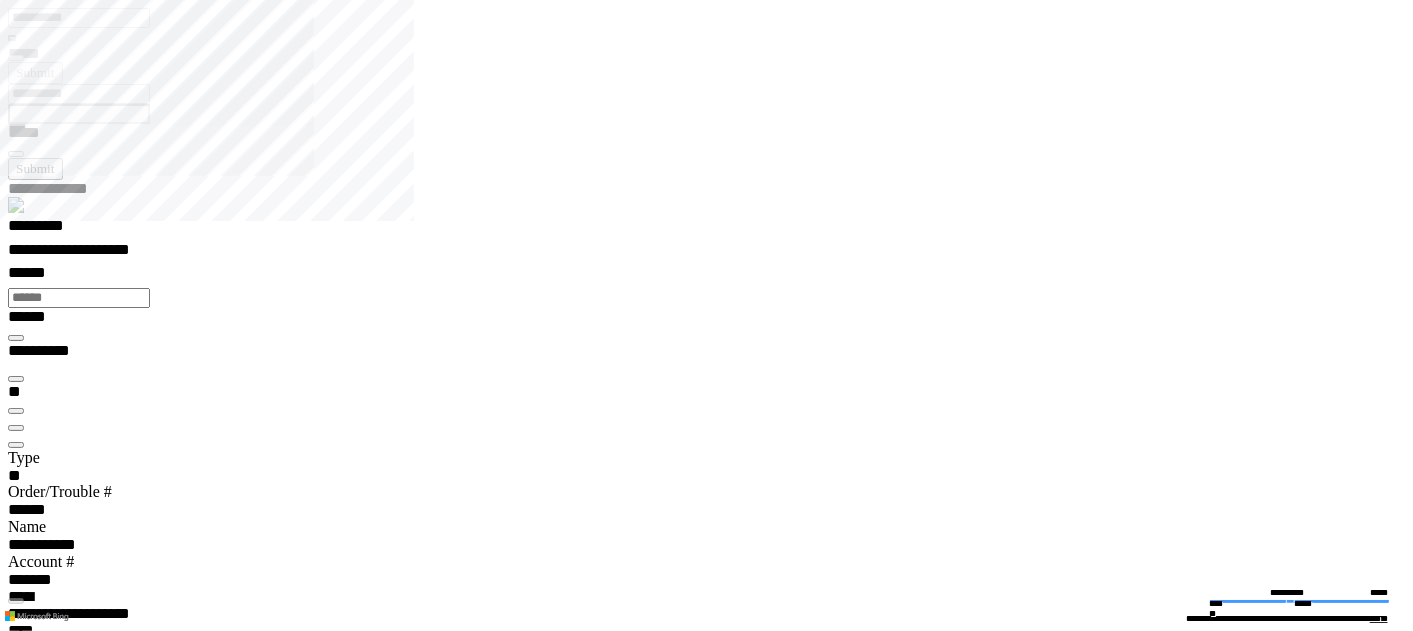 click at bounding box center (16, 4134) 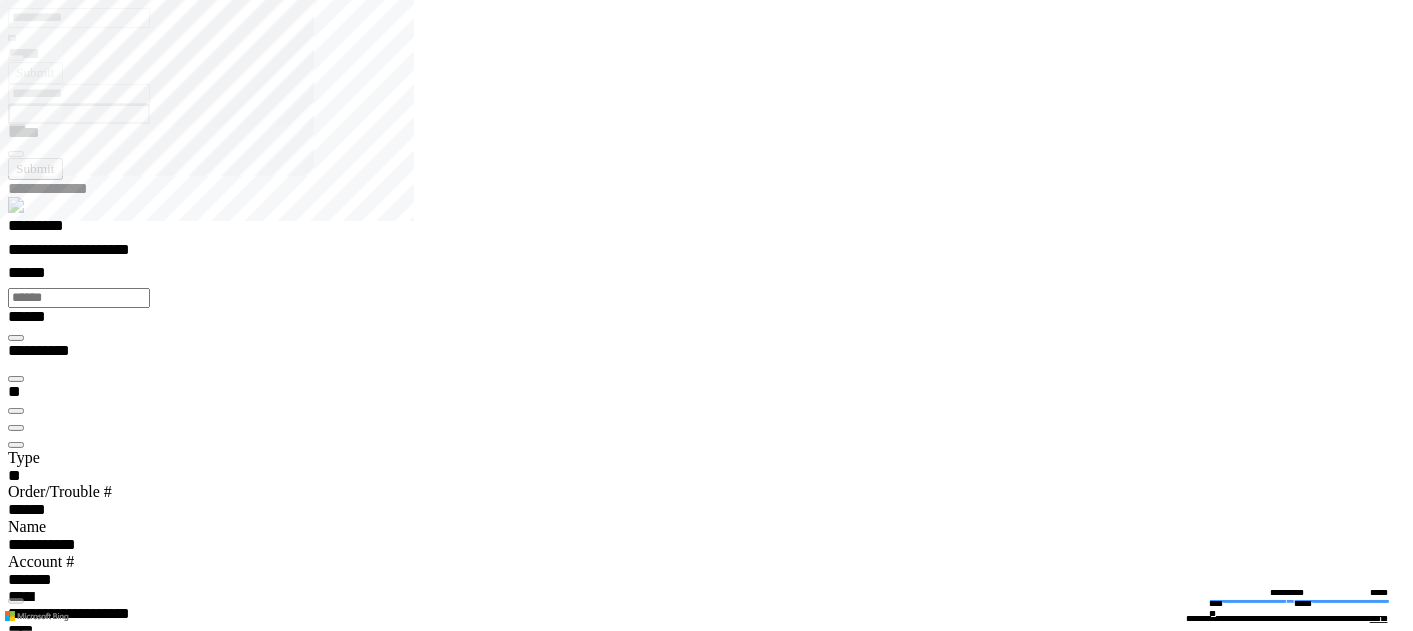 click at bounding box center (16, 36740) 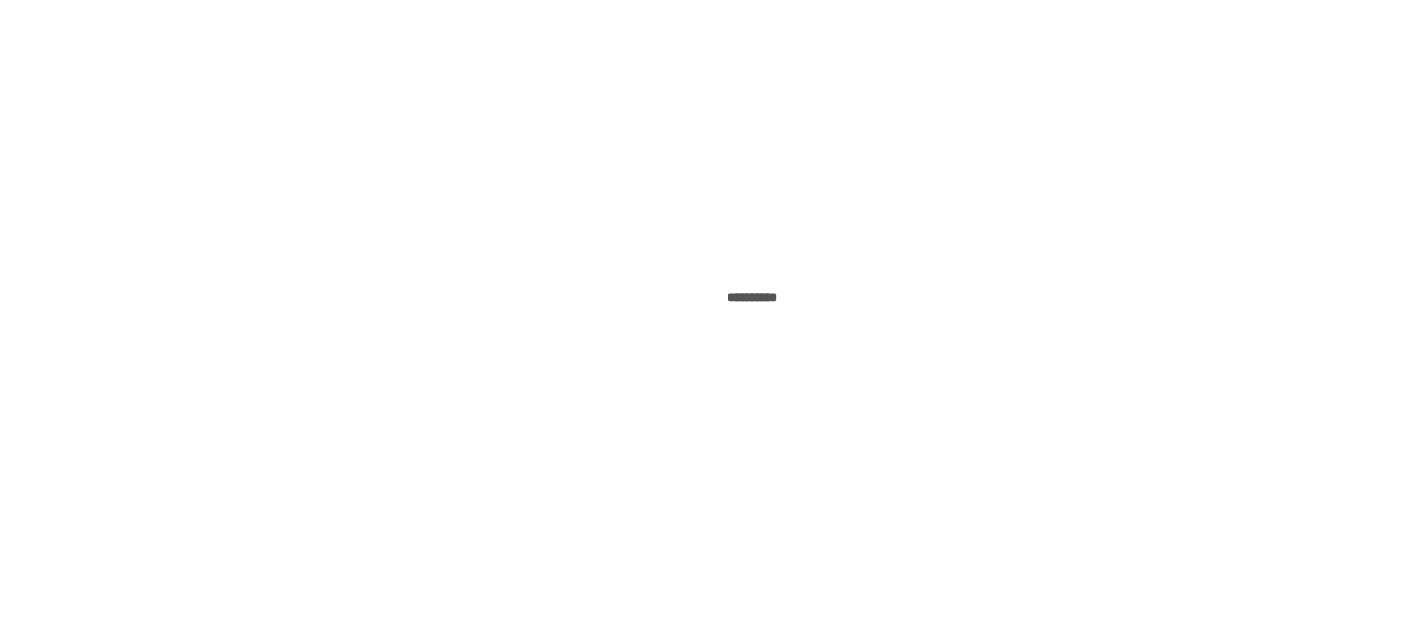 scroll, scrollTop: 0, scrollLeft: 0, axis: both 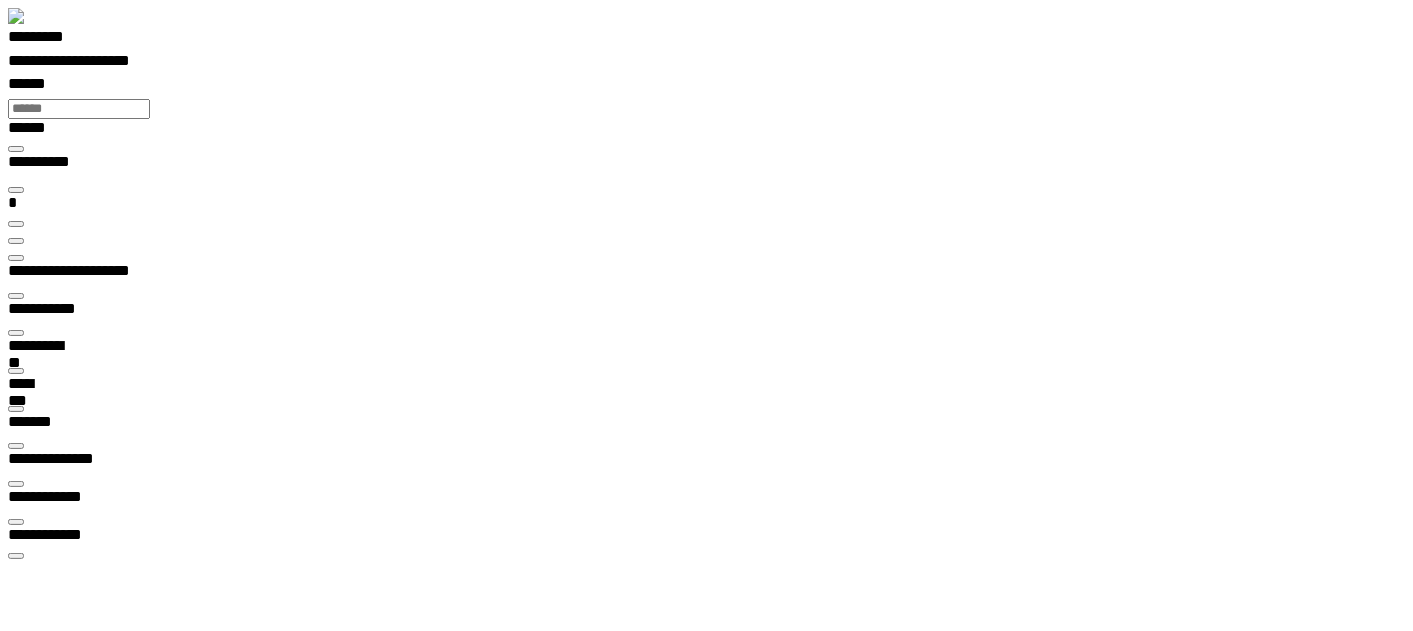 type on "***" 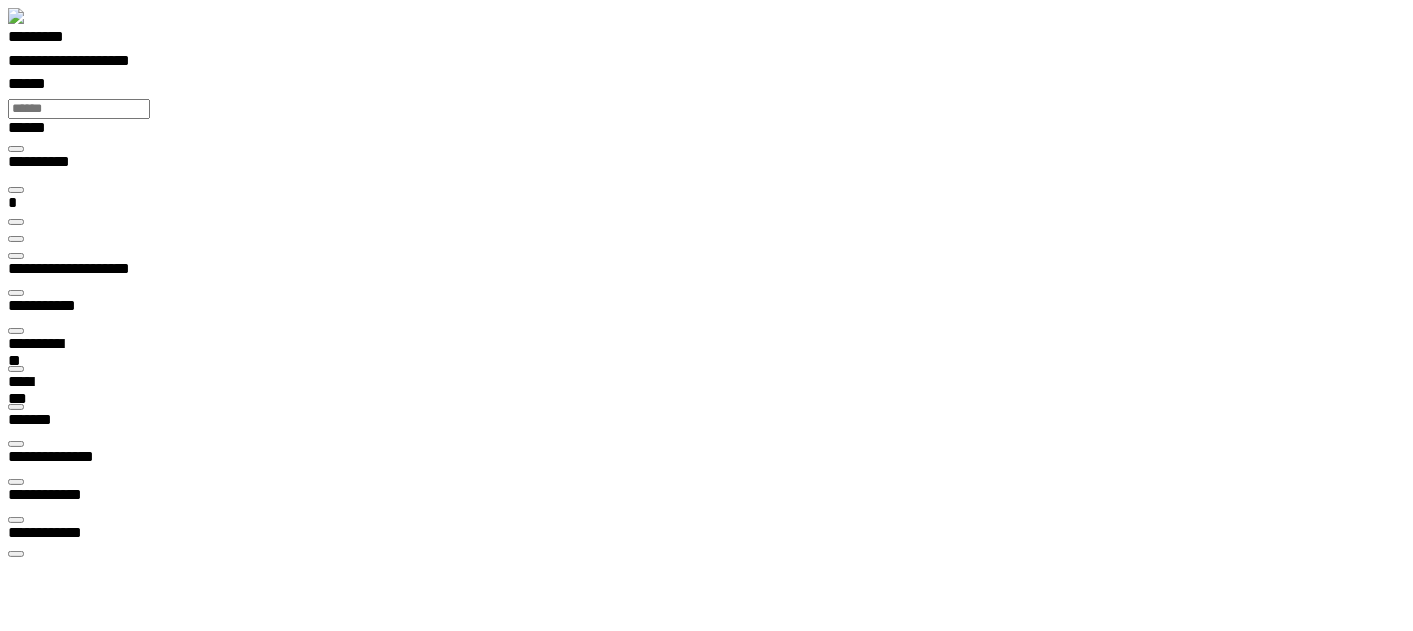 type on "**********" 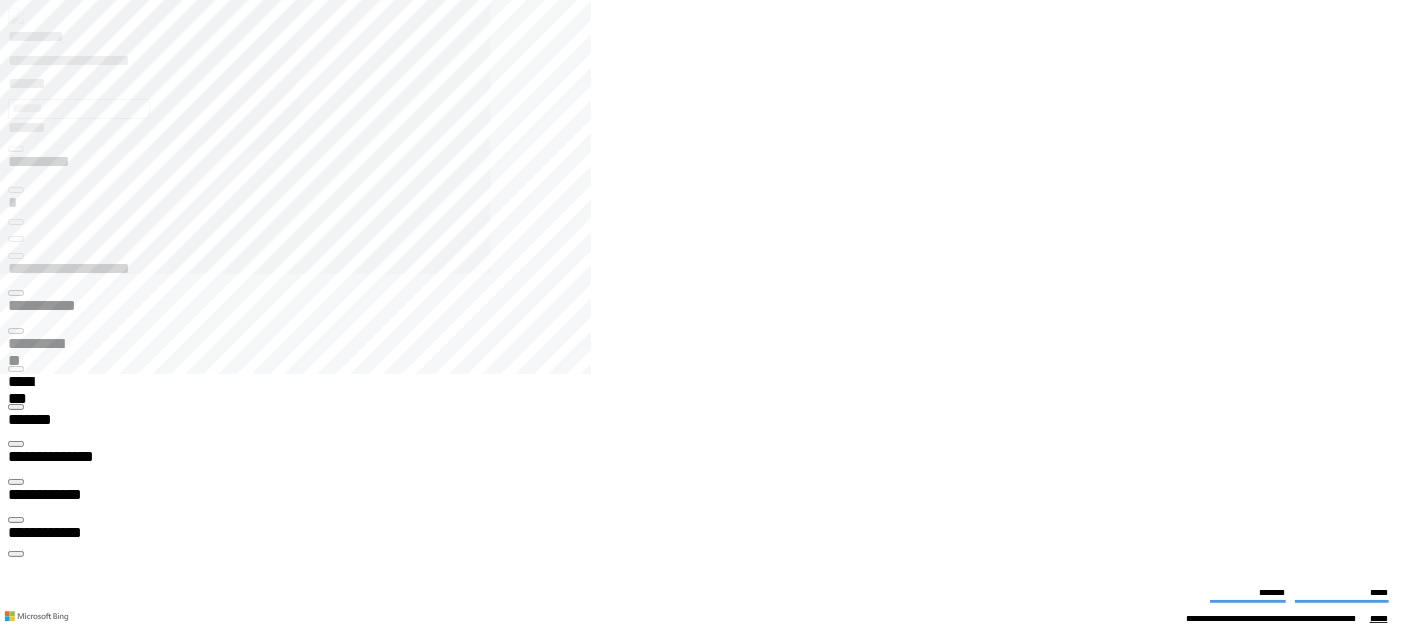 click 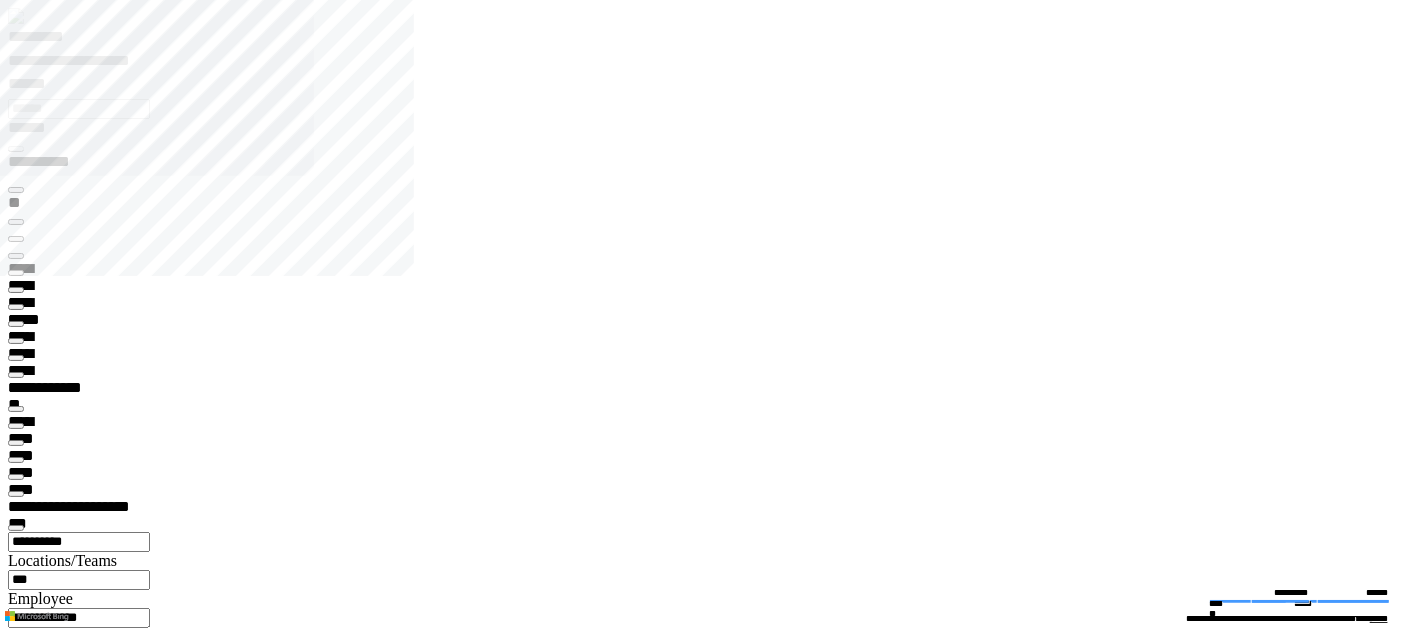 type on "*******" 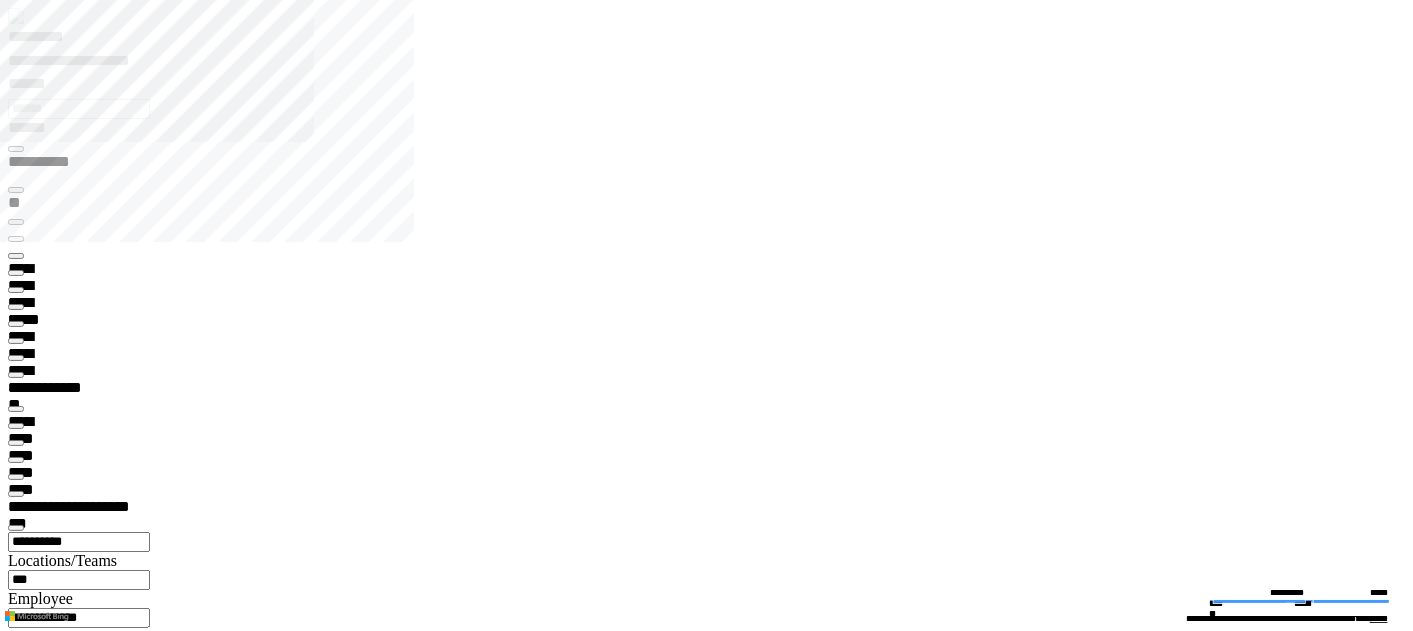click on "******** **" at bounding box center [61, 13201] 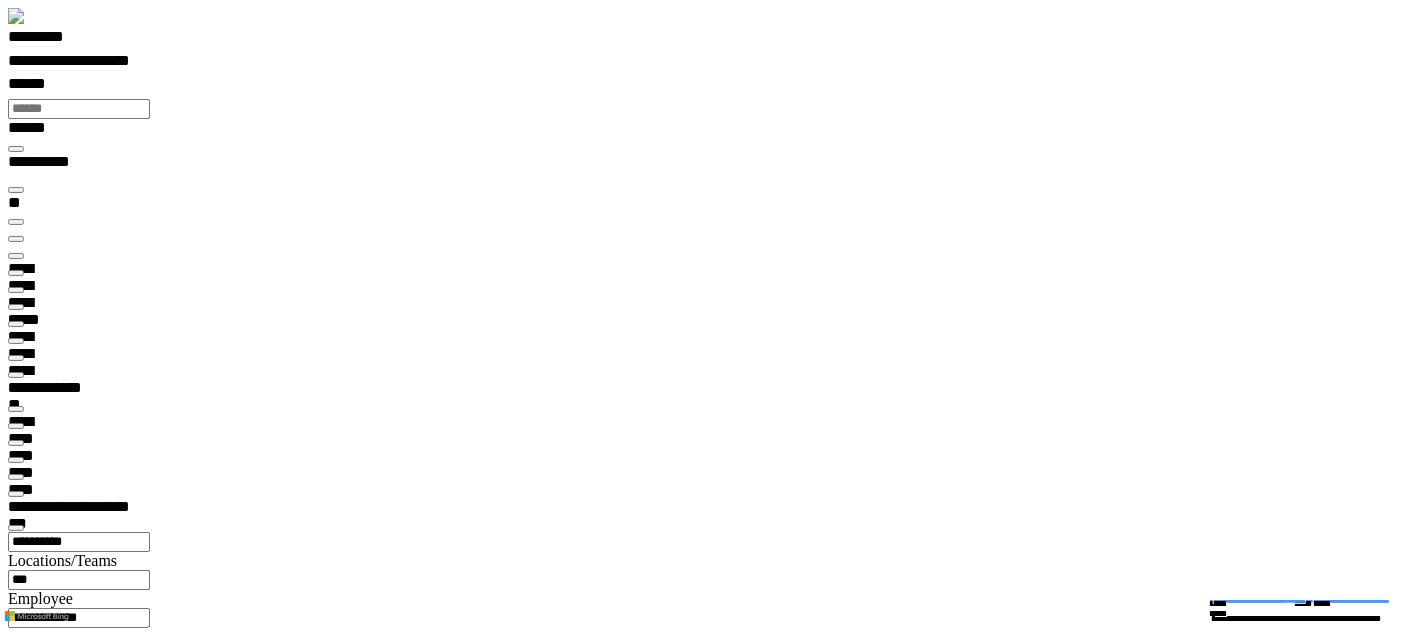 click at bounding box center (16, 21857) 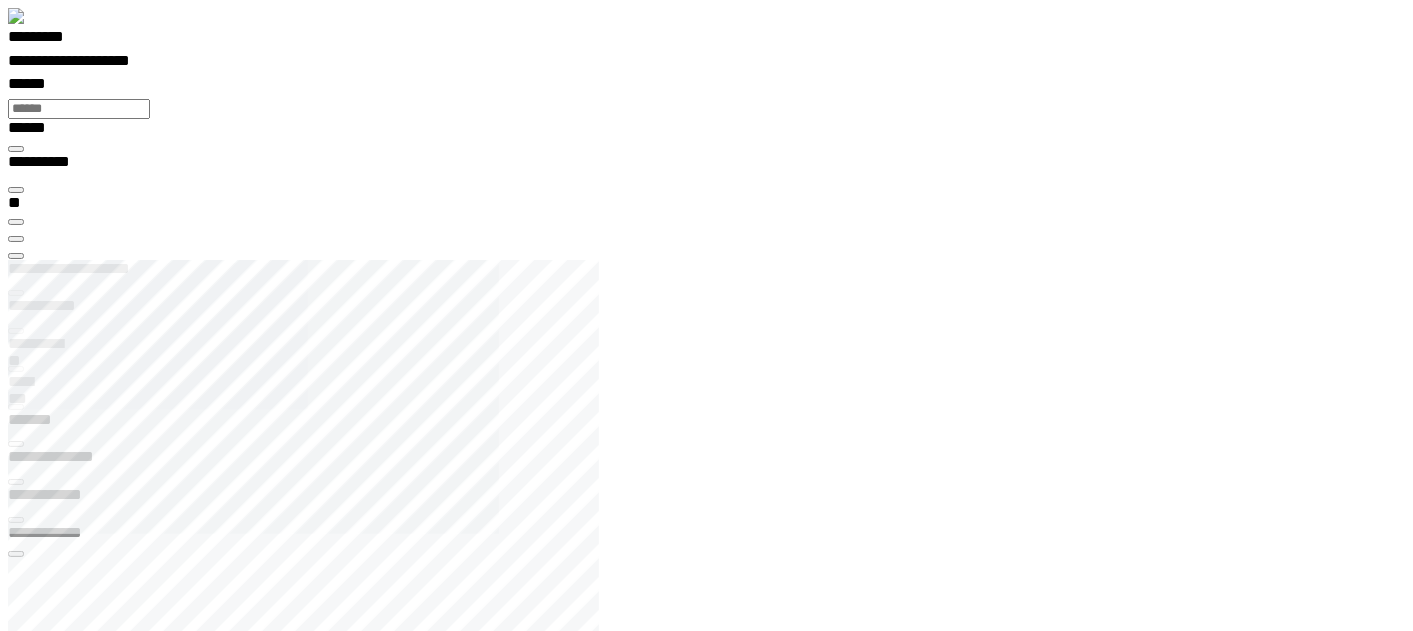 scroll, scrollTop: 99969, scrollLeft: 99877, axis: both 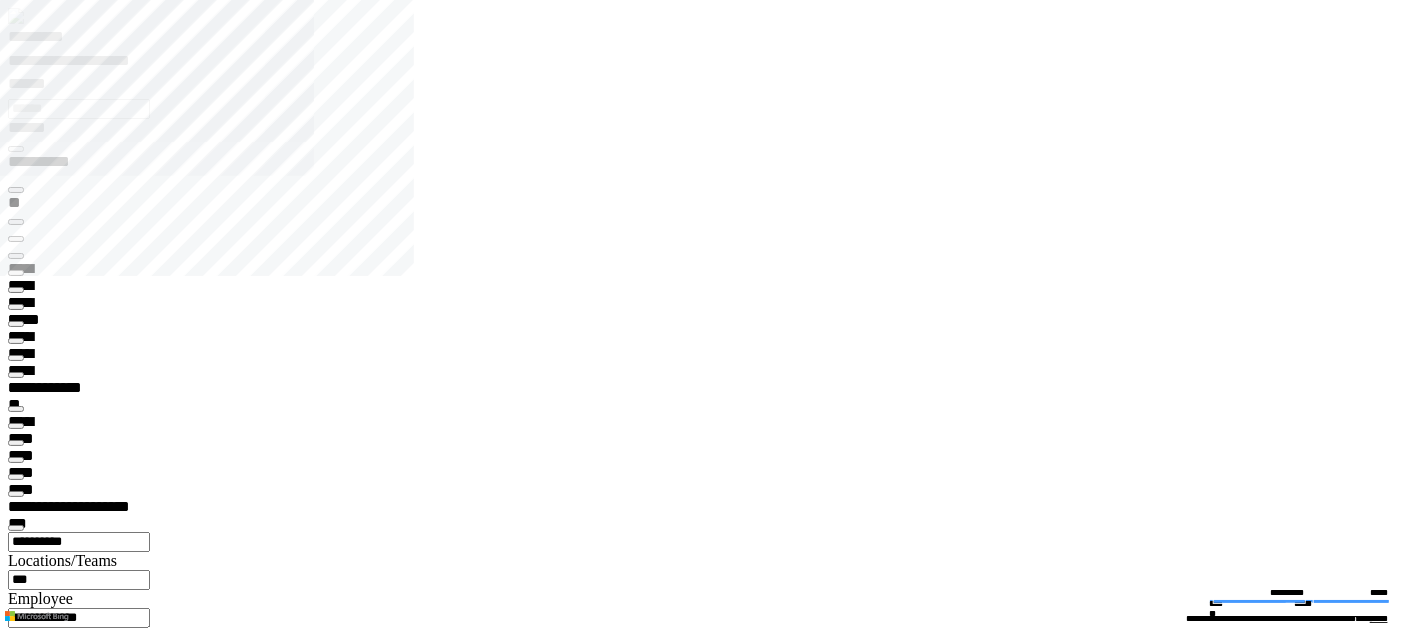 type on "**********" 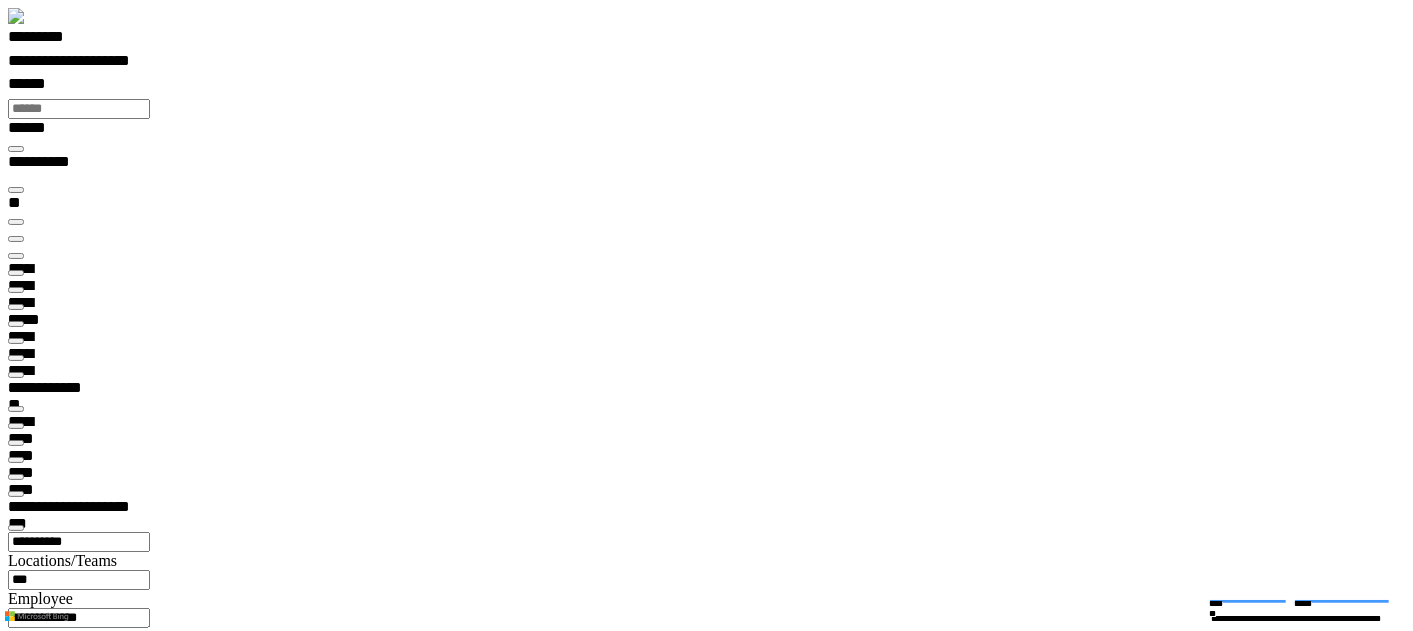 scroll, scrollTop: 99473, scrollLeft: 99800, axis: both 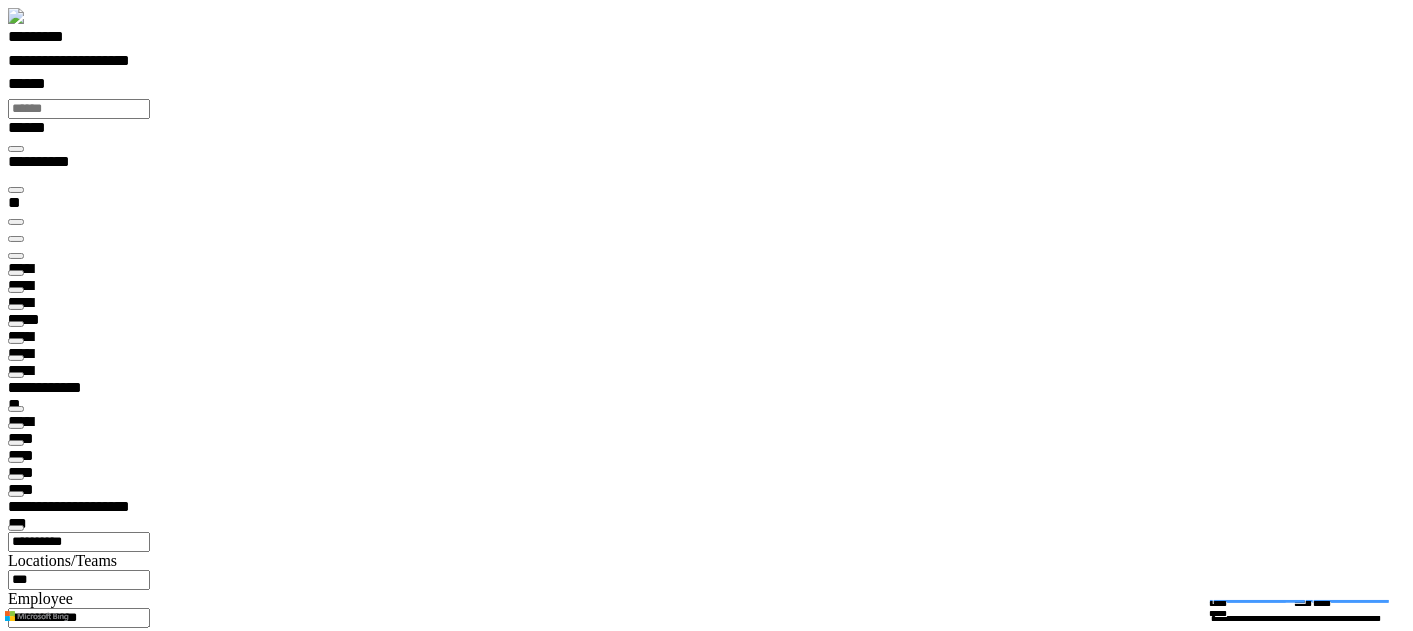 click at bounding box center (16, 28922) 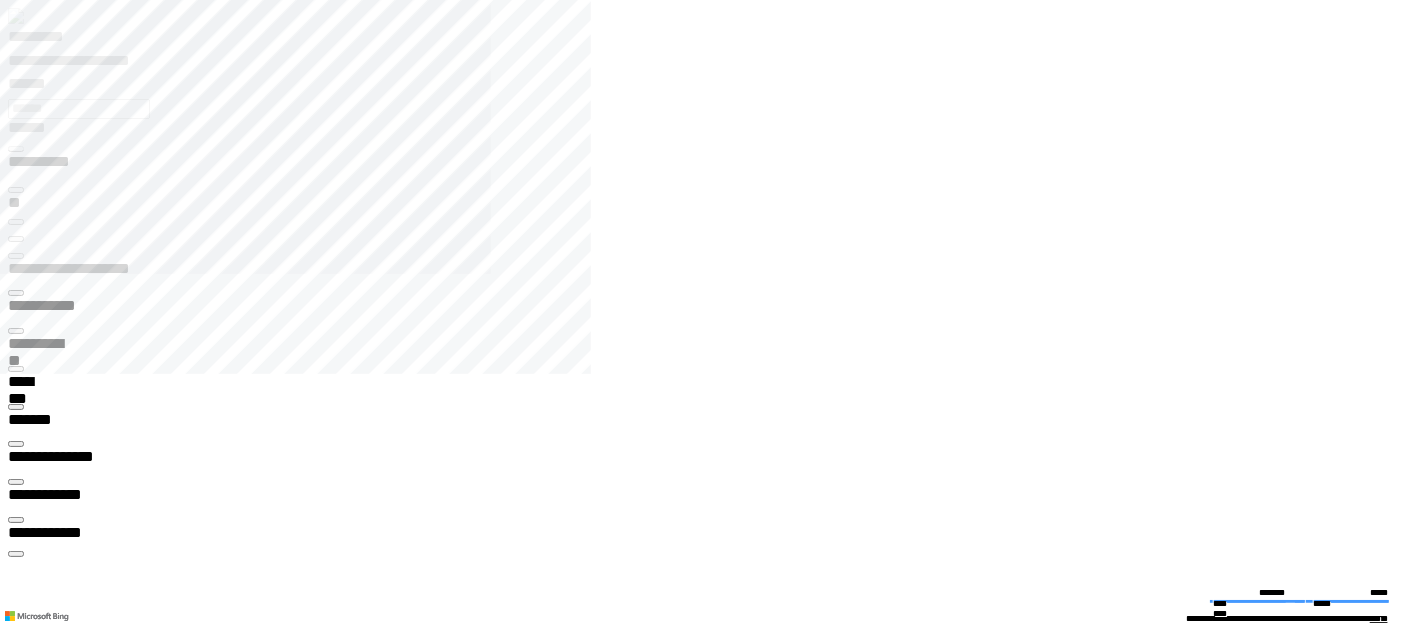 click at bounding box center [16, 2106] 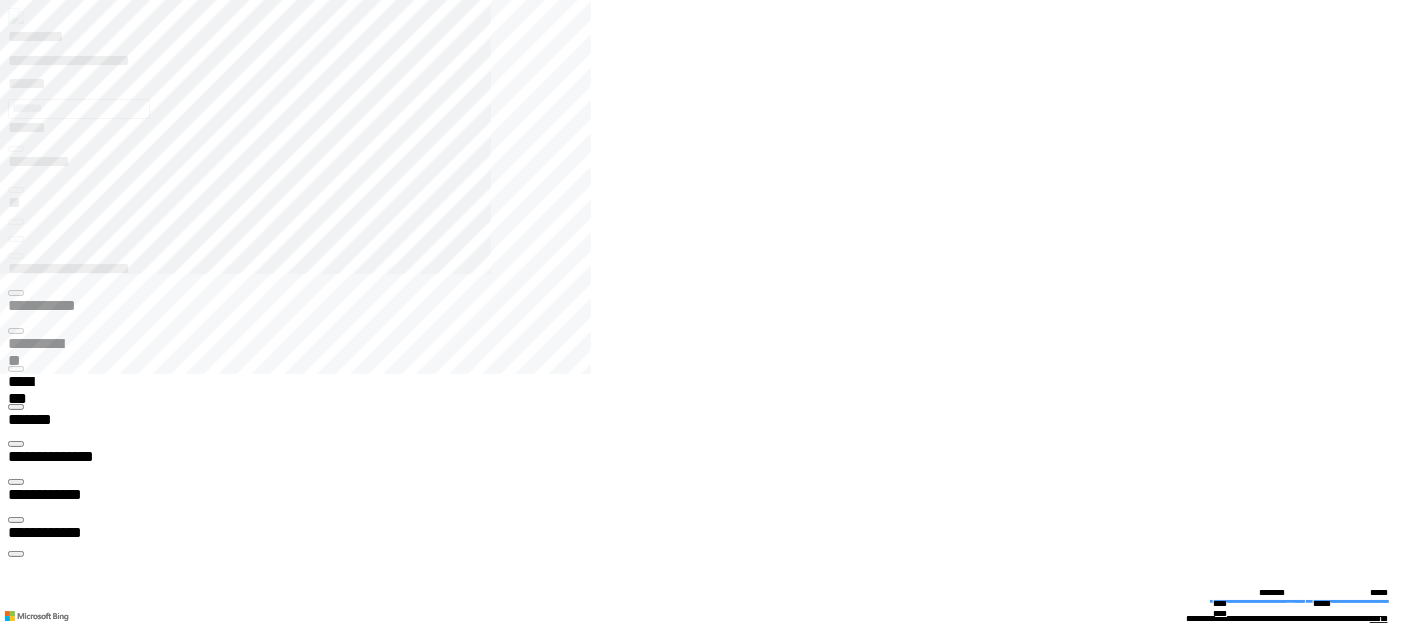 click at bounding box center [16, 2106] 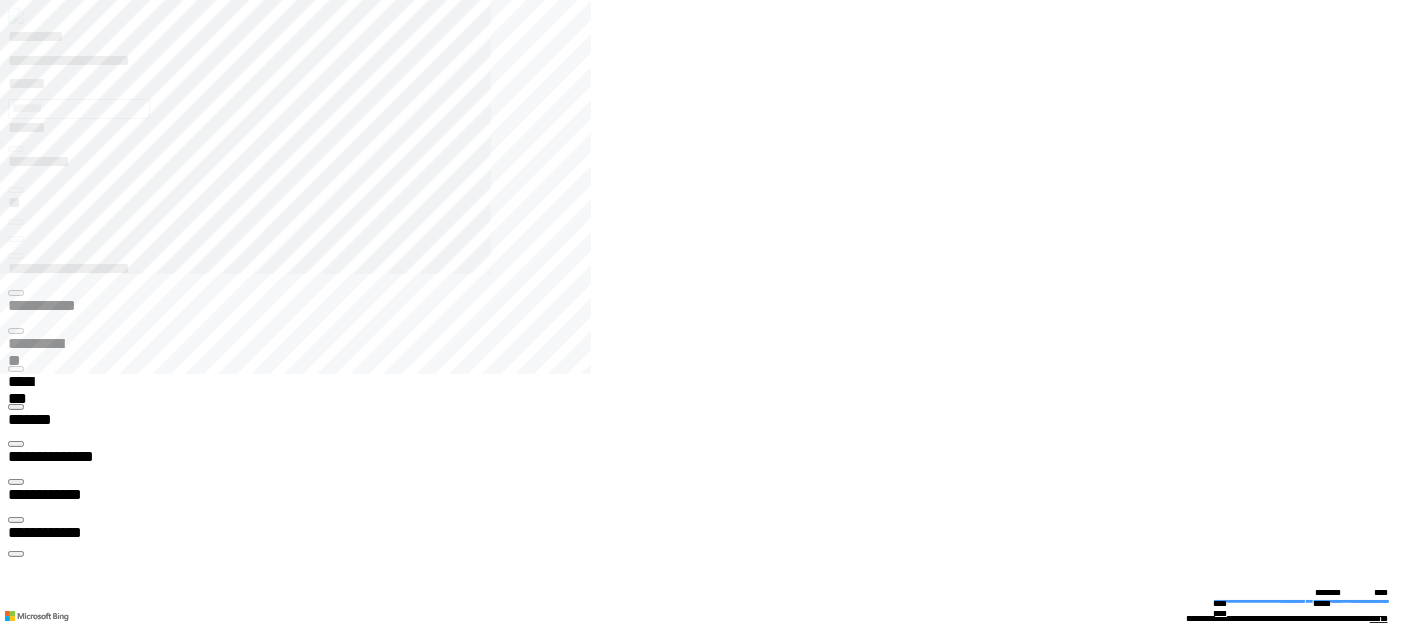click 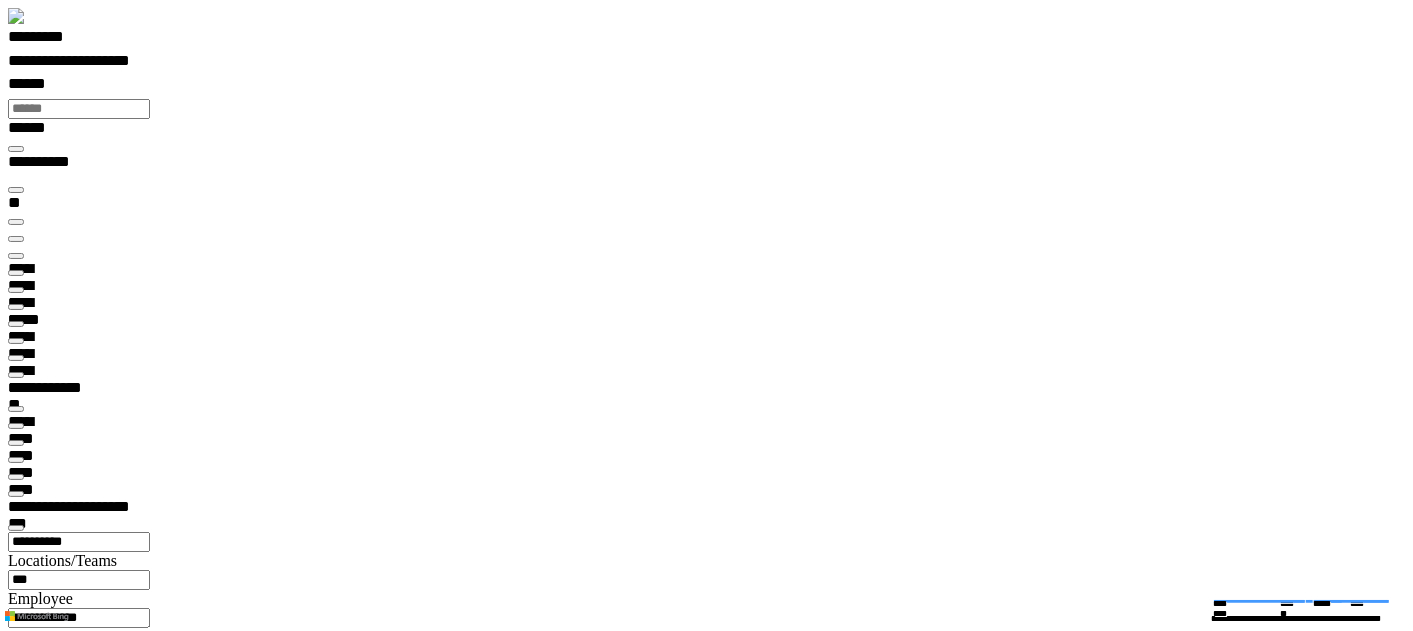 click at bounding box center (714, 25526) 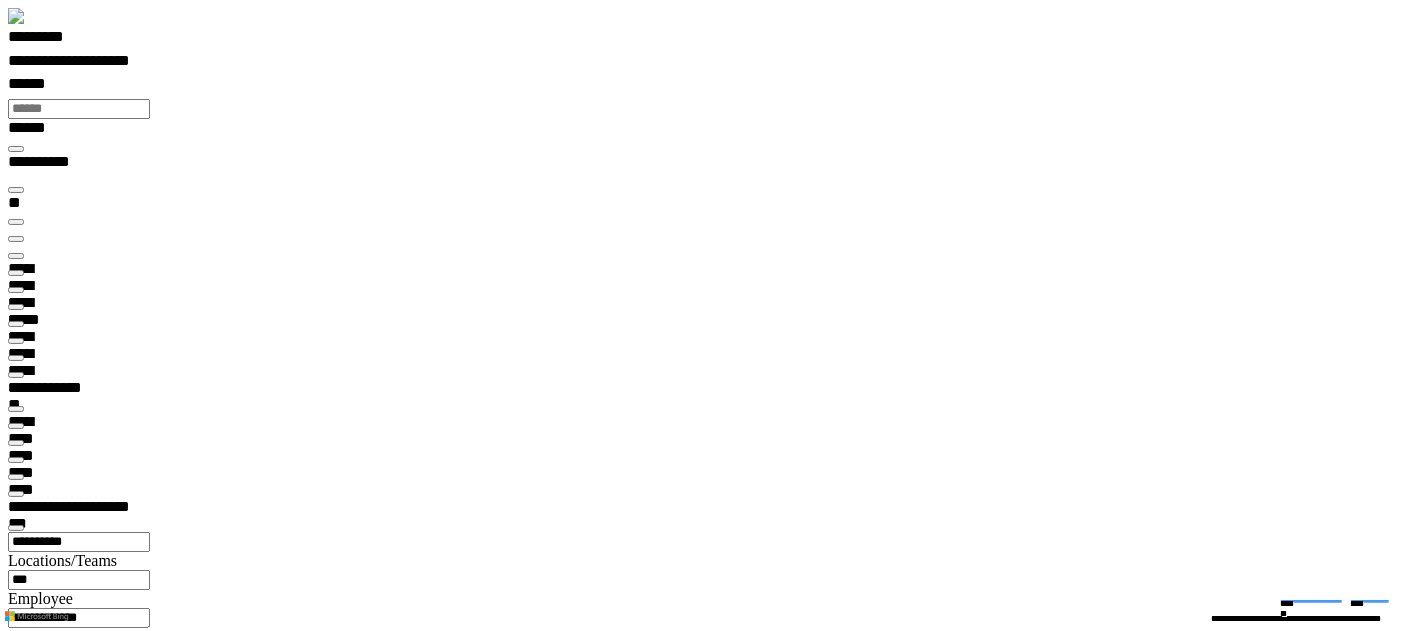 scroll, scrollTop: 99969, scrollLeft: 99877, axis: both 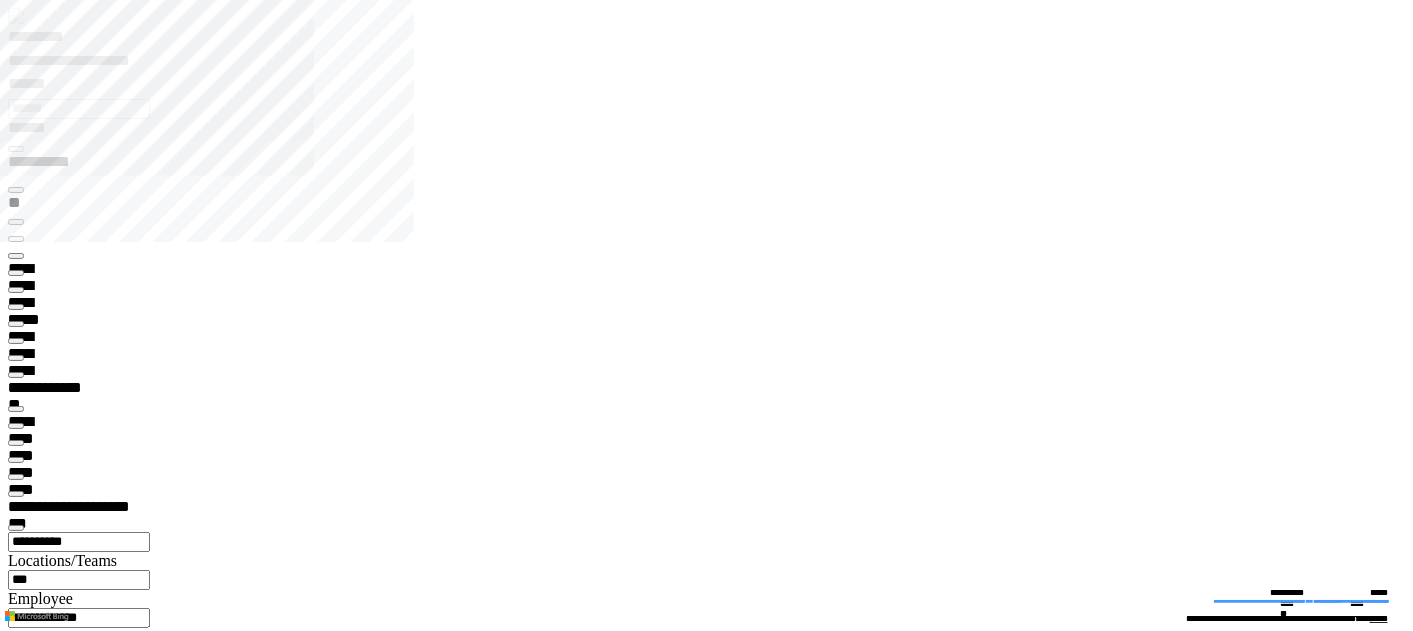 click at bounding box center (16, 8519) 